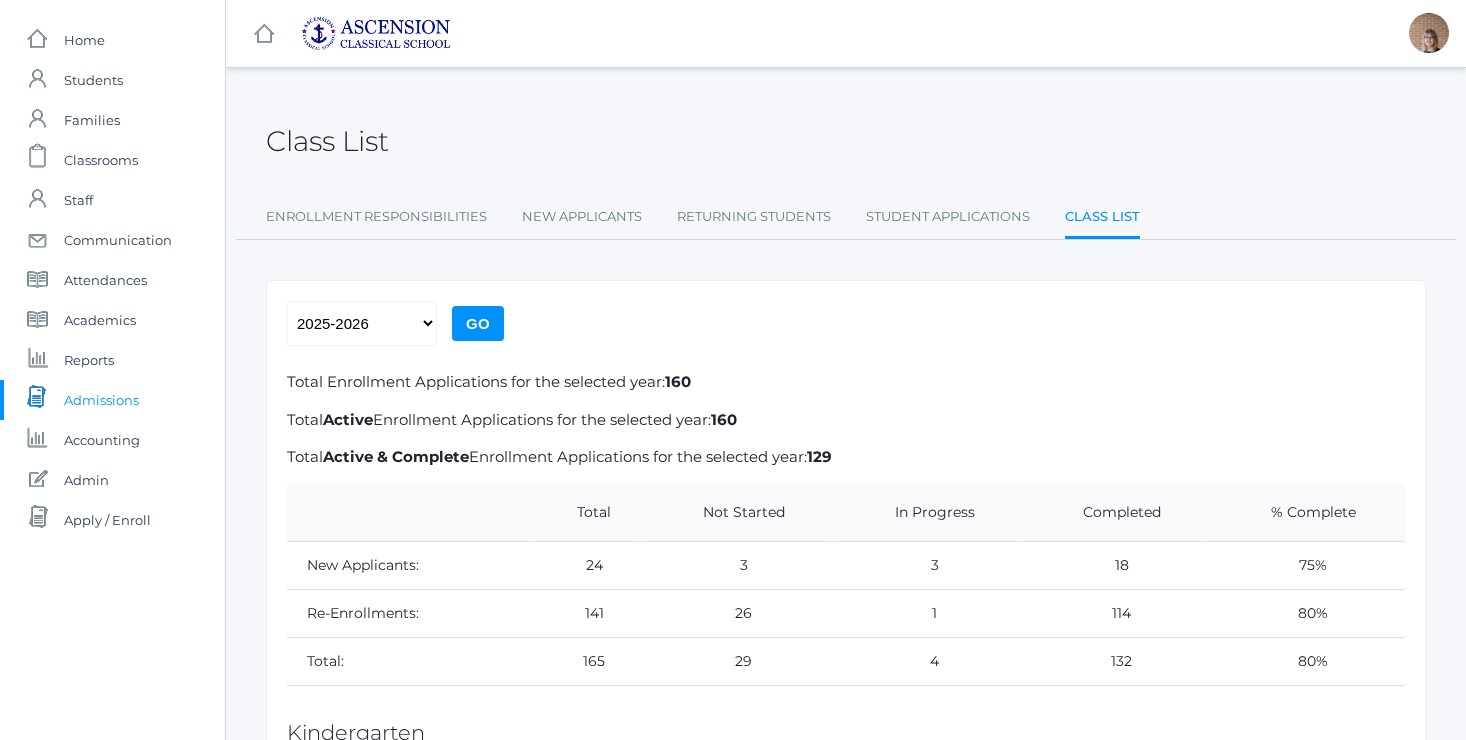 scroll, scrollTop: 5431, scrollLeft: 0, axis: vertical 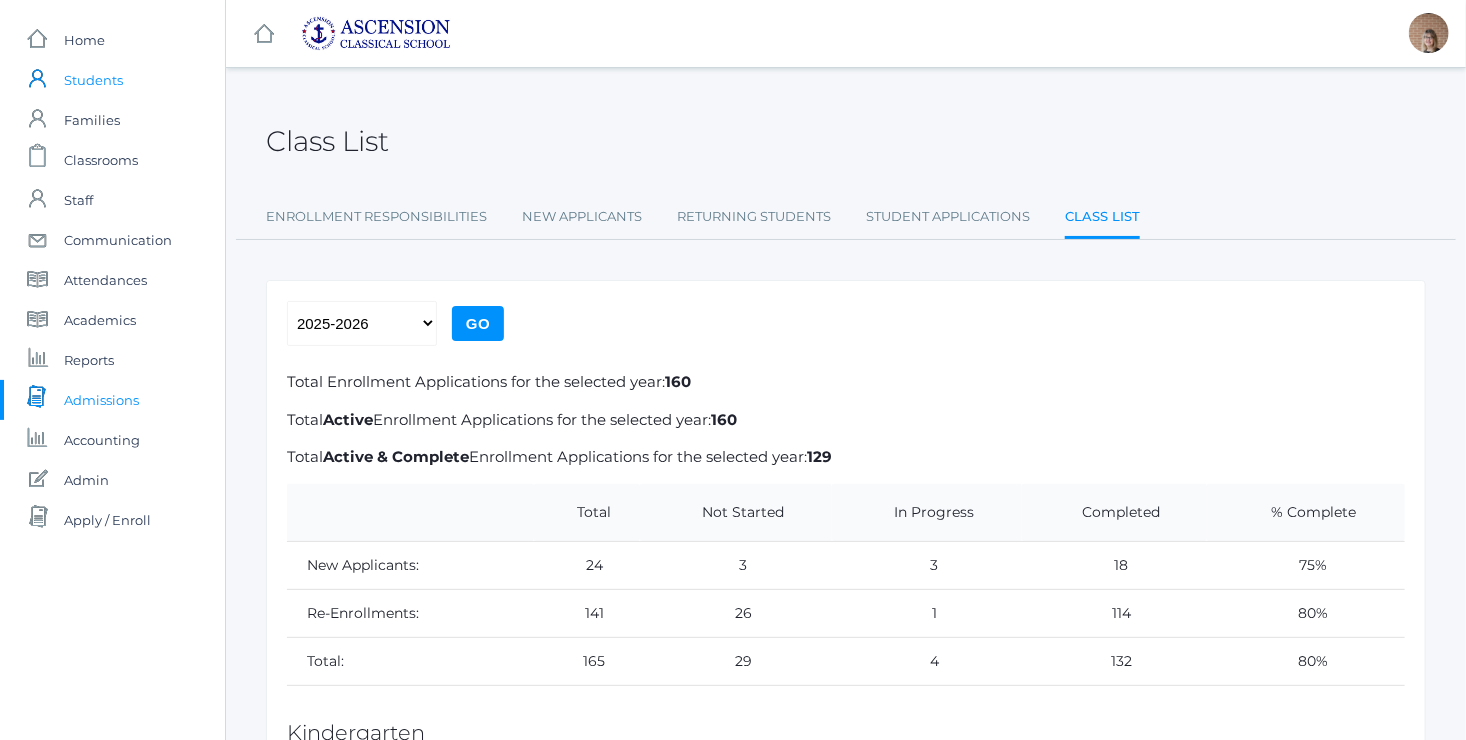 click on "Students" at bounding box center (93, 80) 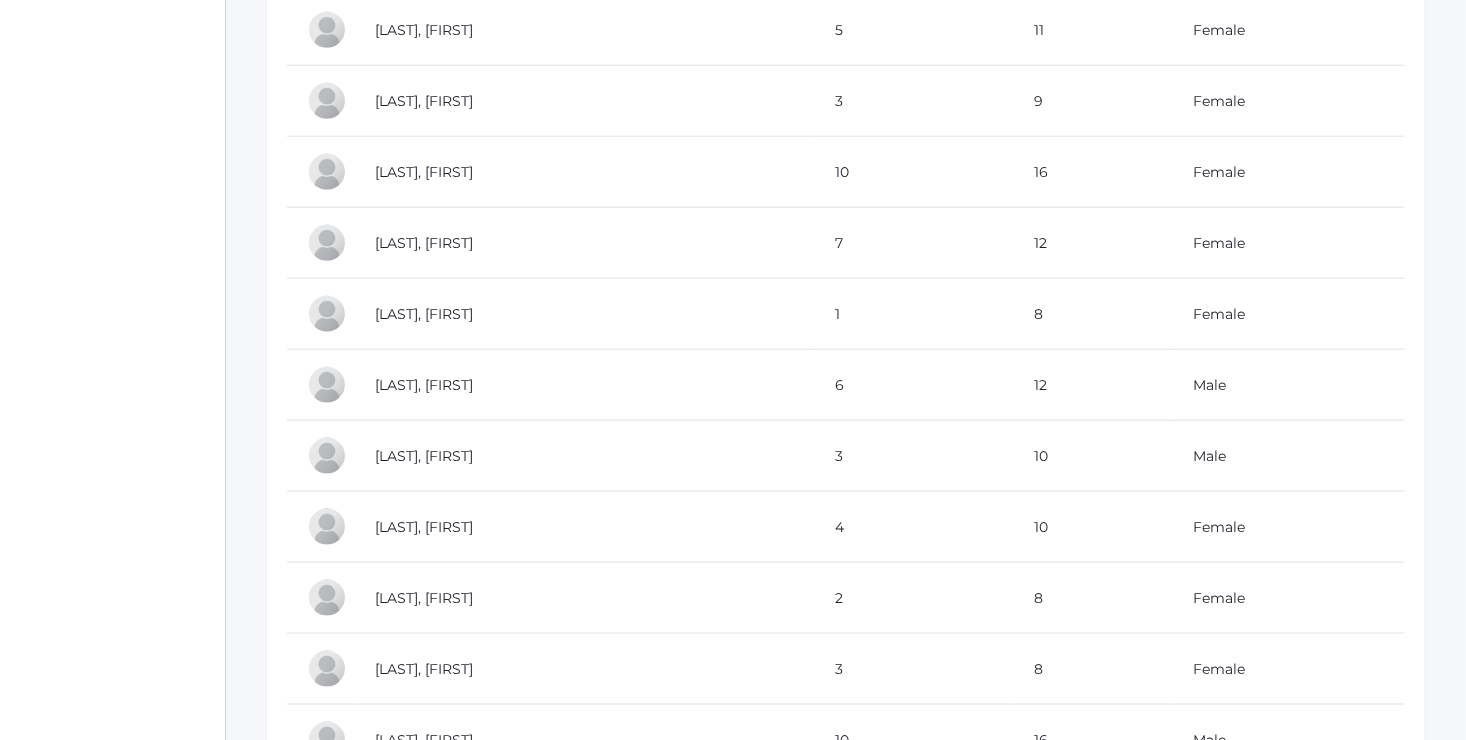 scroll, scrollTop: 4846, scrollLeft: 0, axis: vertical 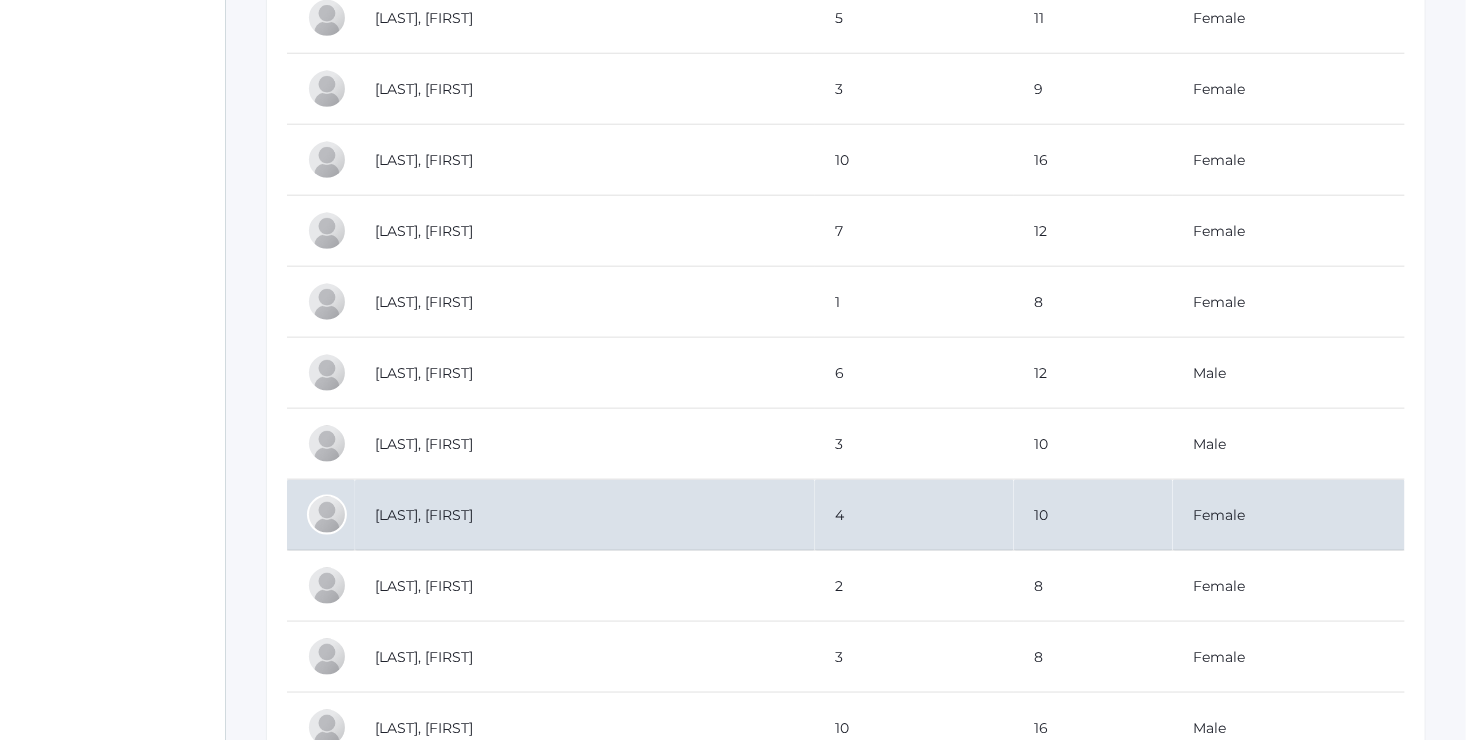 click on "[LAST], [FIRST]" at bounding box center [585, 515] 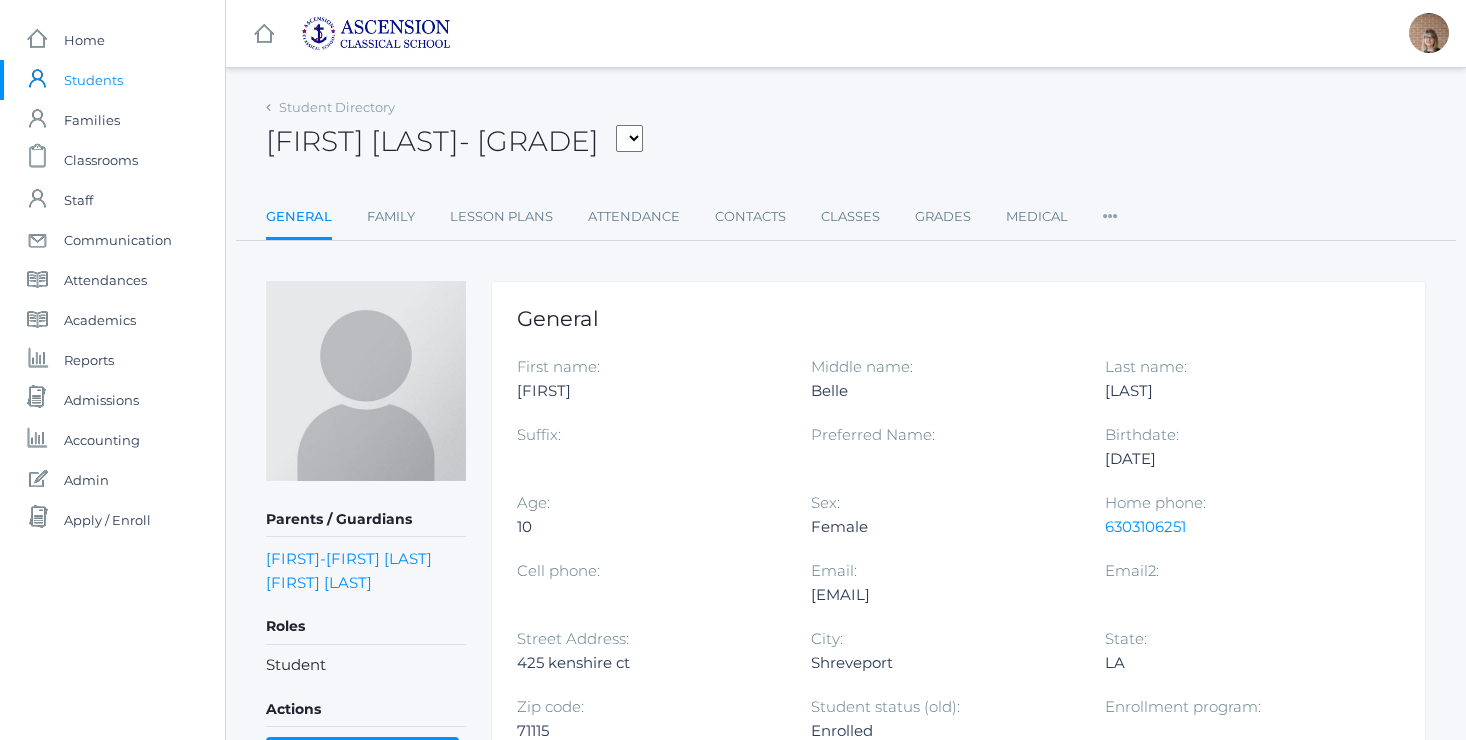scroll, scrollTop: 0, scrollLeft: 0, axis: both 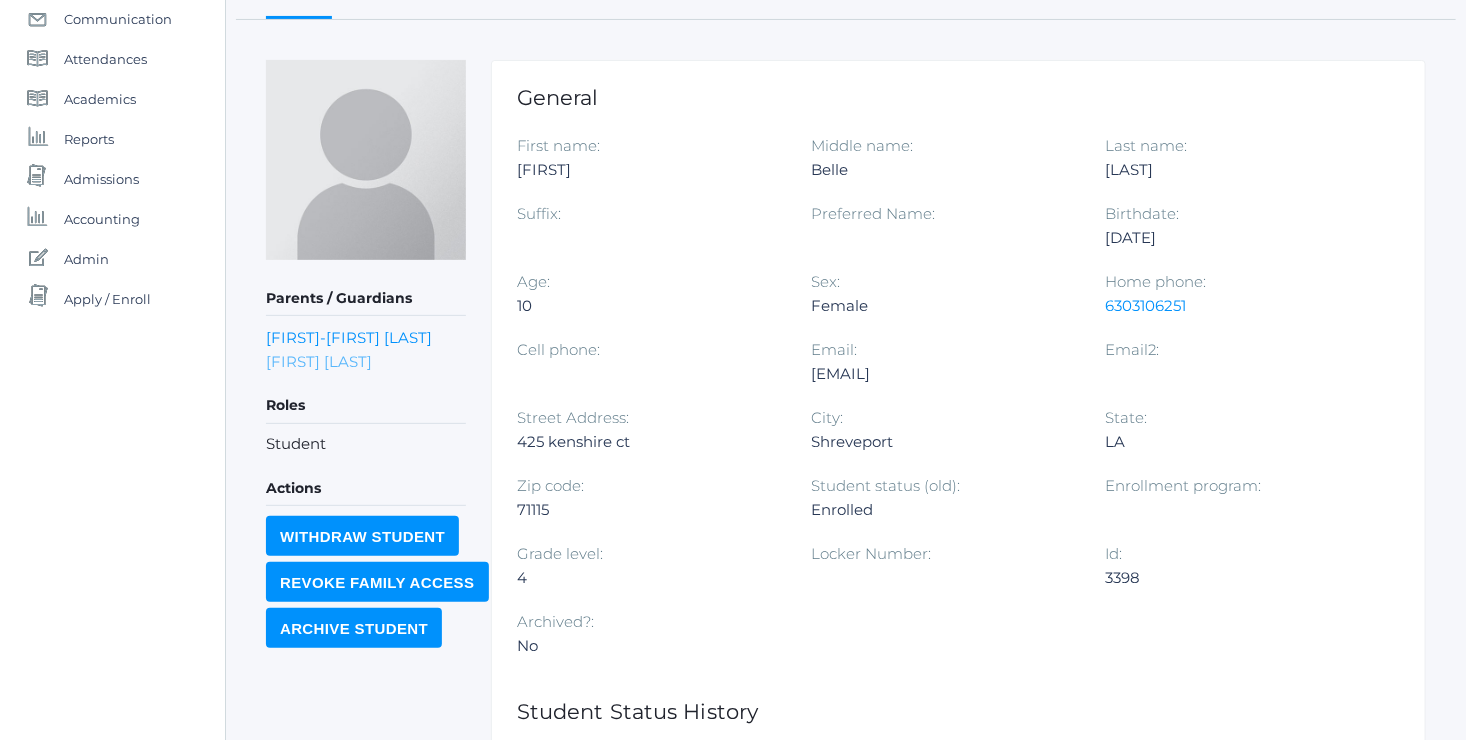 click on "[FIRST] [LAST]" at bounding box center [319, 361] 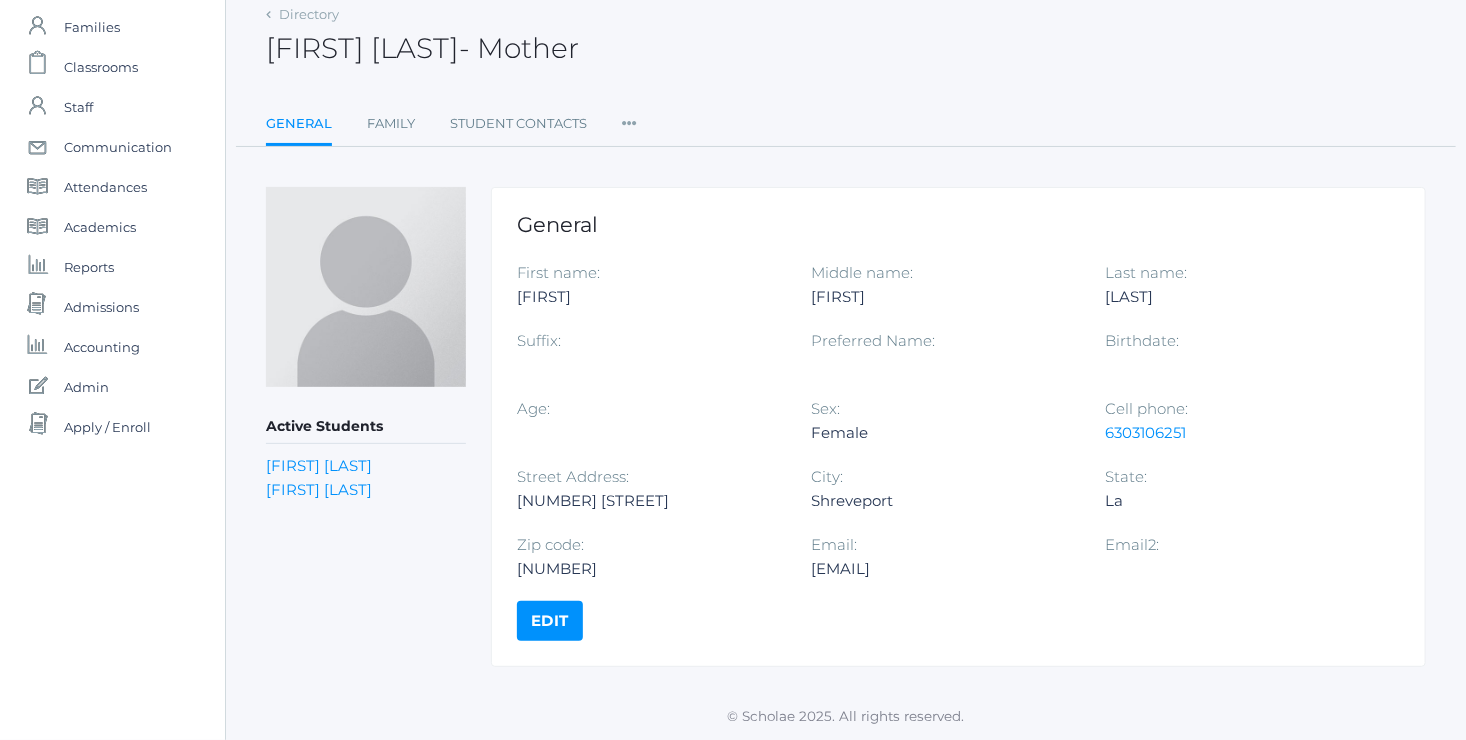 scroll, scrollTop: 0, scrollLeft: 0, axis: both 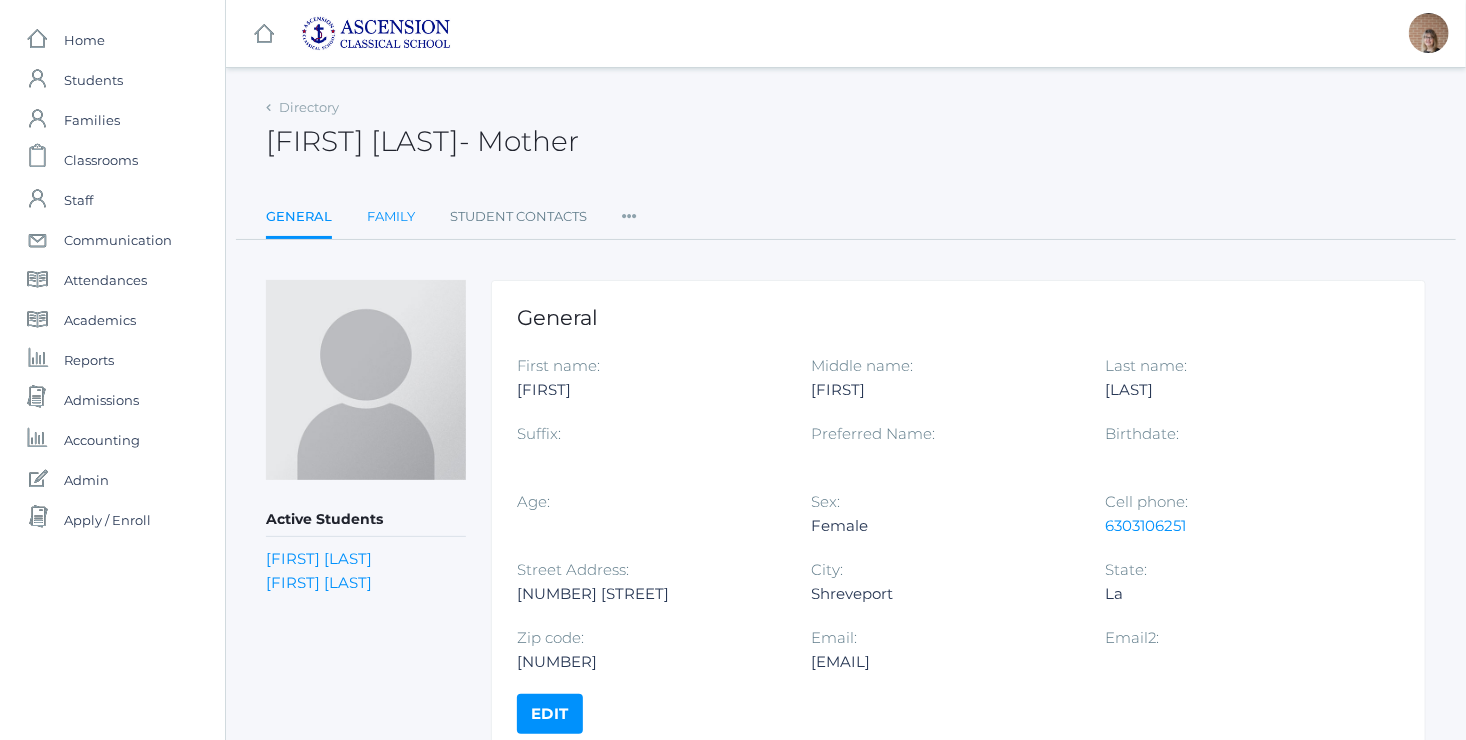 click on "Family" at bounding box center (391, 217) 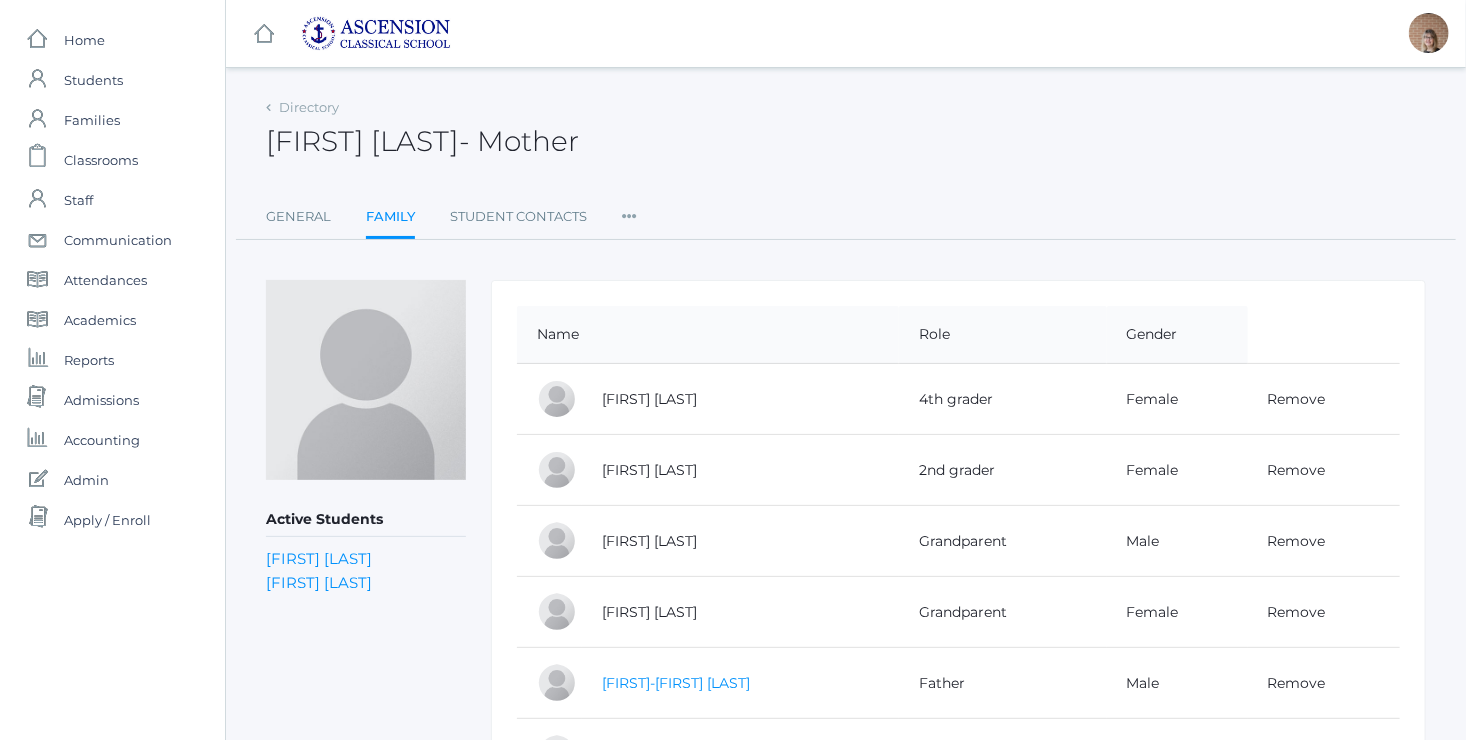 click on "Jon-Michael LeBlanc" at bounding box center (676, 683) 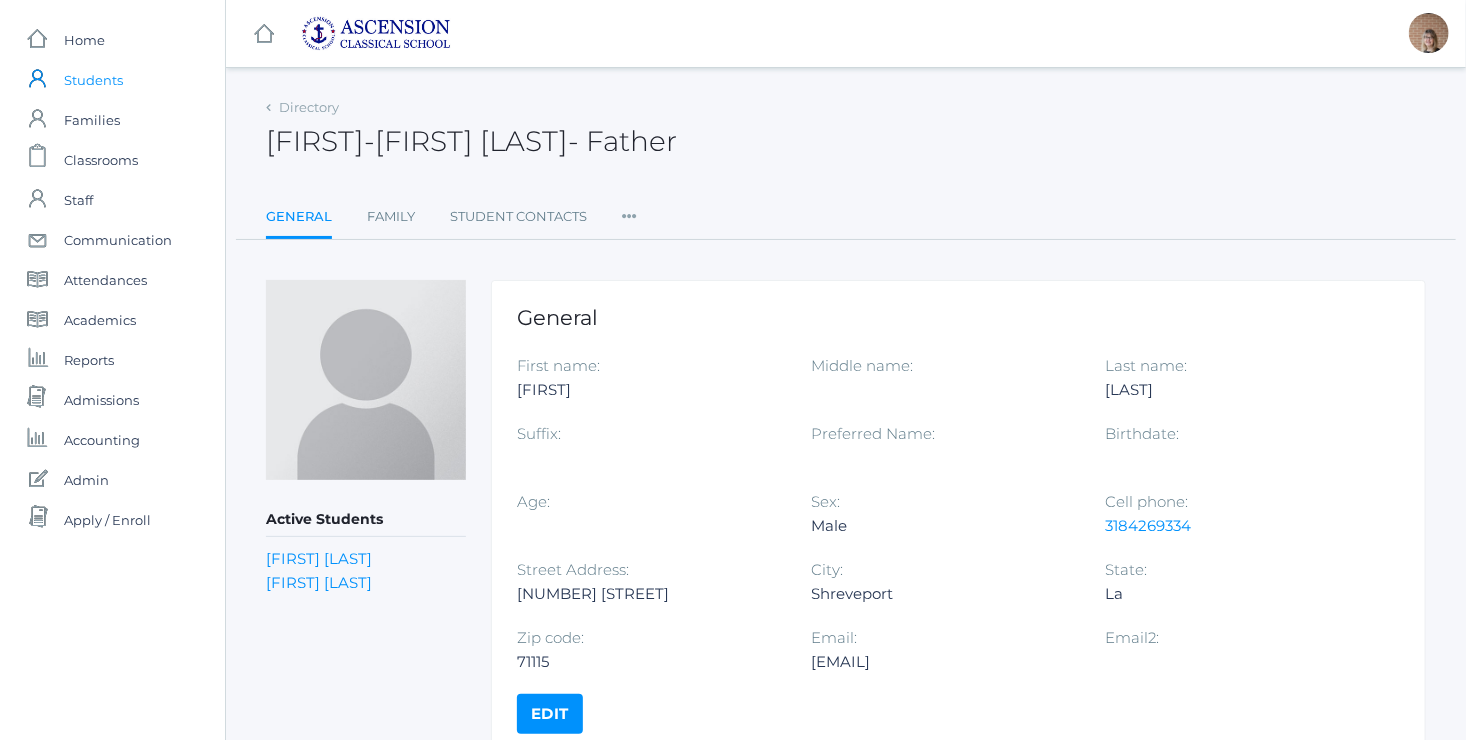 click on "Students" at bounding box center [93, 80] 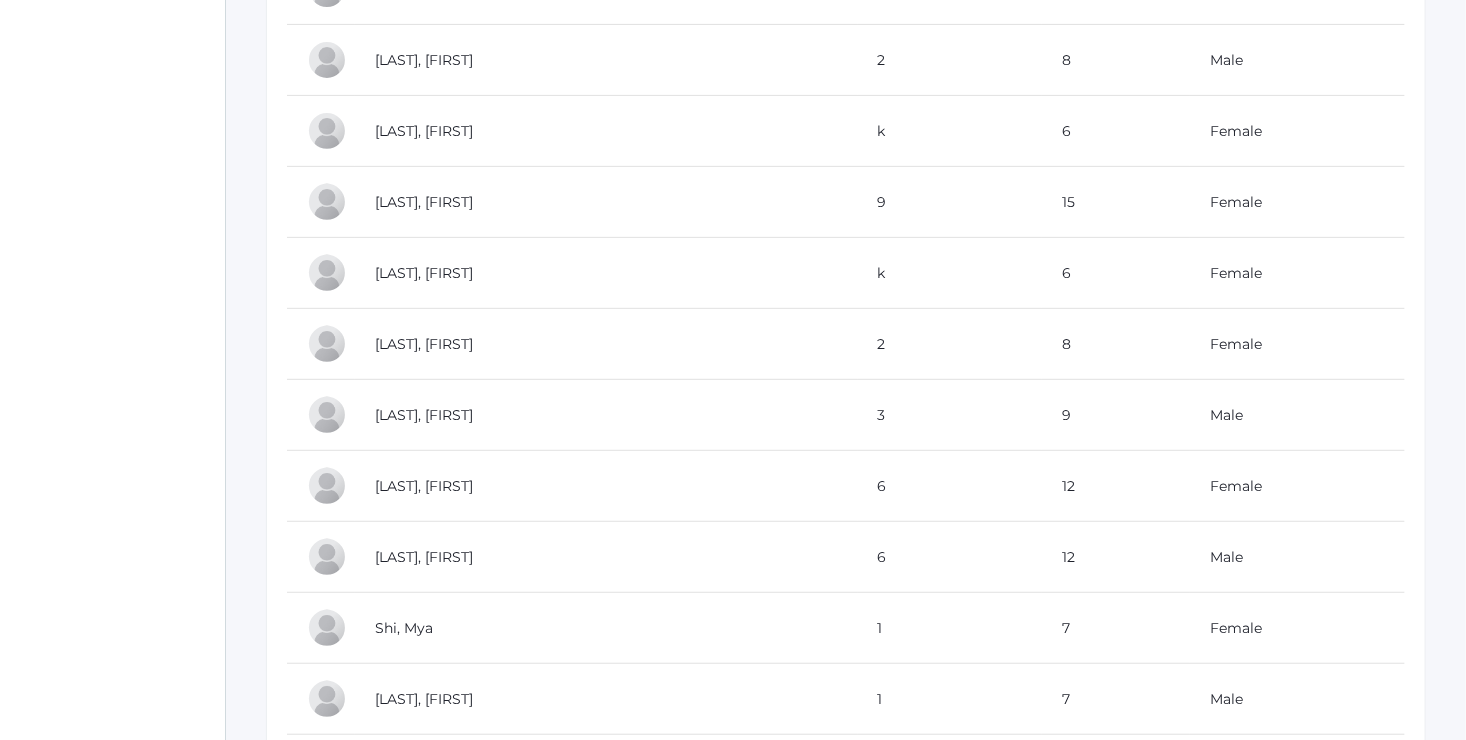 scroll, scrollTop: 7677, scrollLeft: 0, axis: vertical 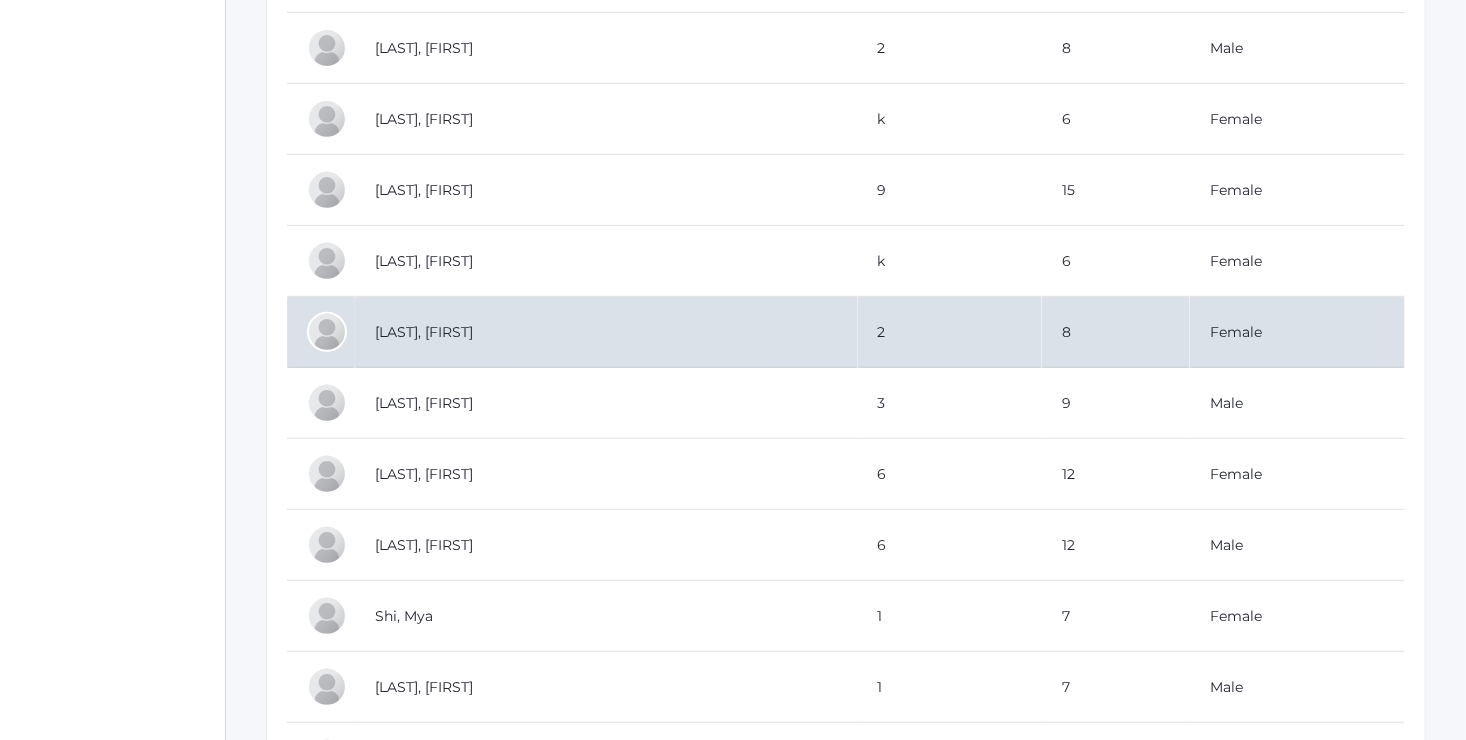 click on "[LAST], [FIRST]" at bounding box center [606, 332] 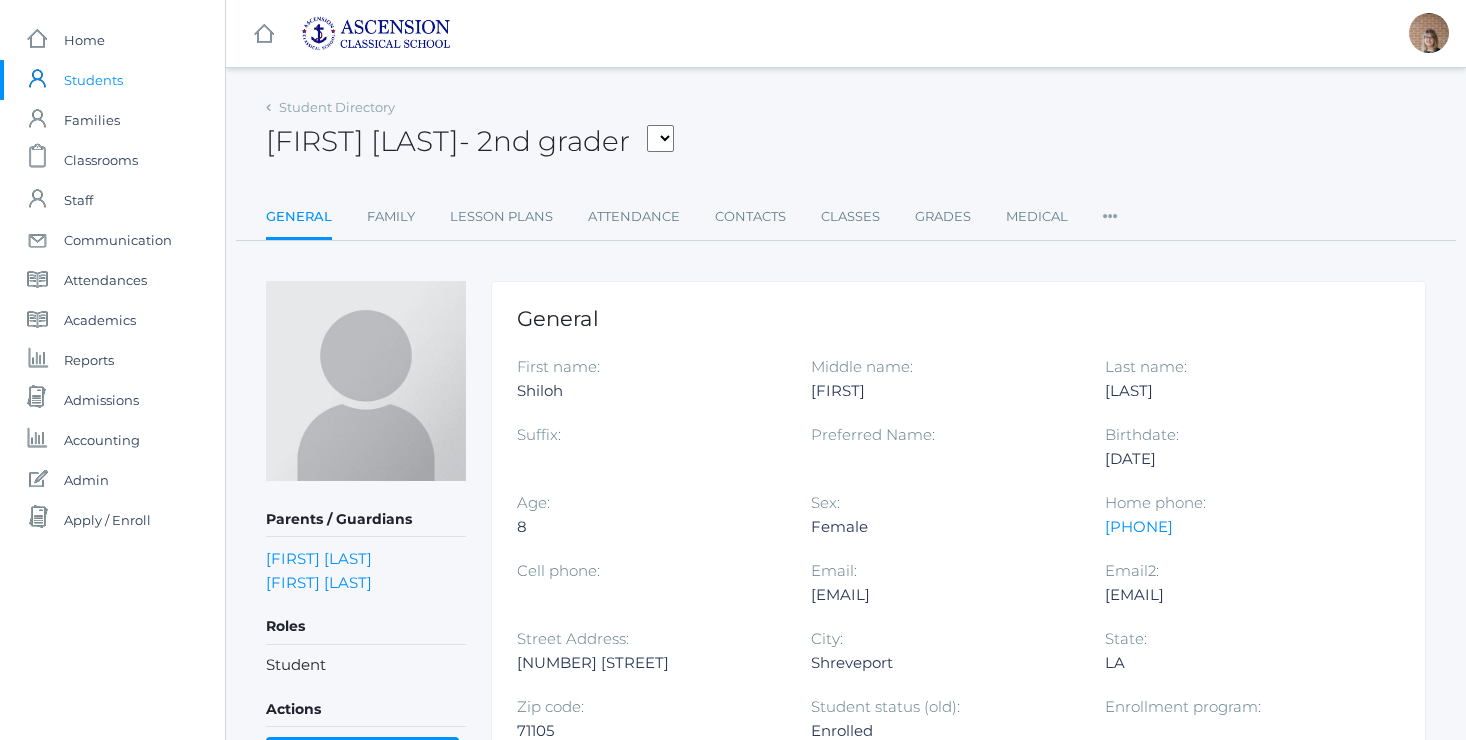 scroll, scrollTop: 0, scrollLeft: 0, axis: both 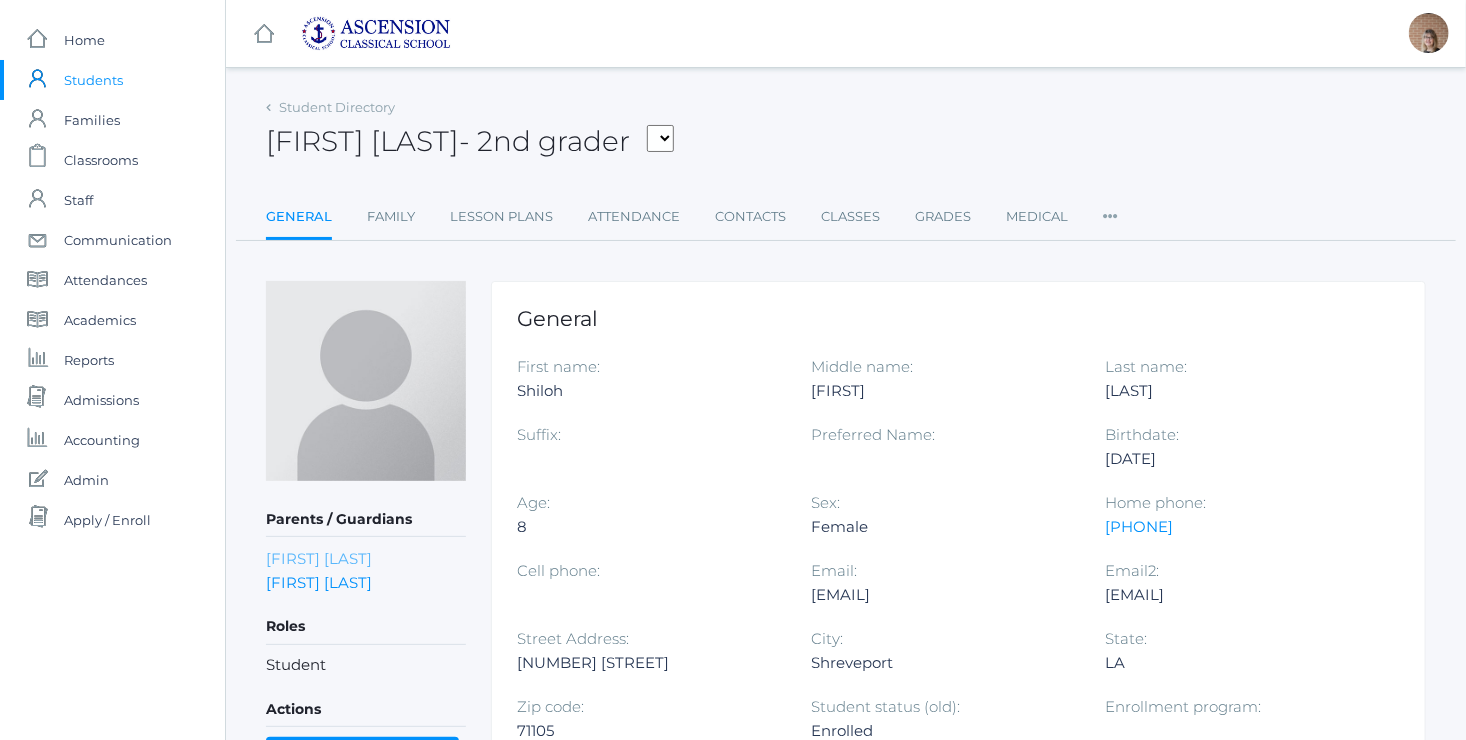 click on "[FIRST] [LAST]" at bounding box center (319, 558) 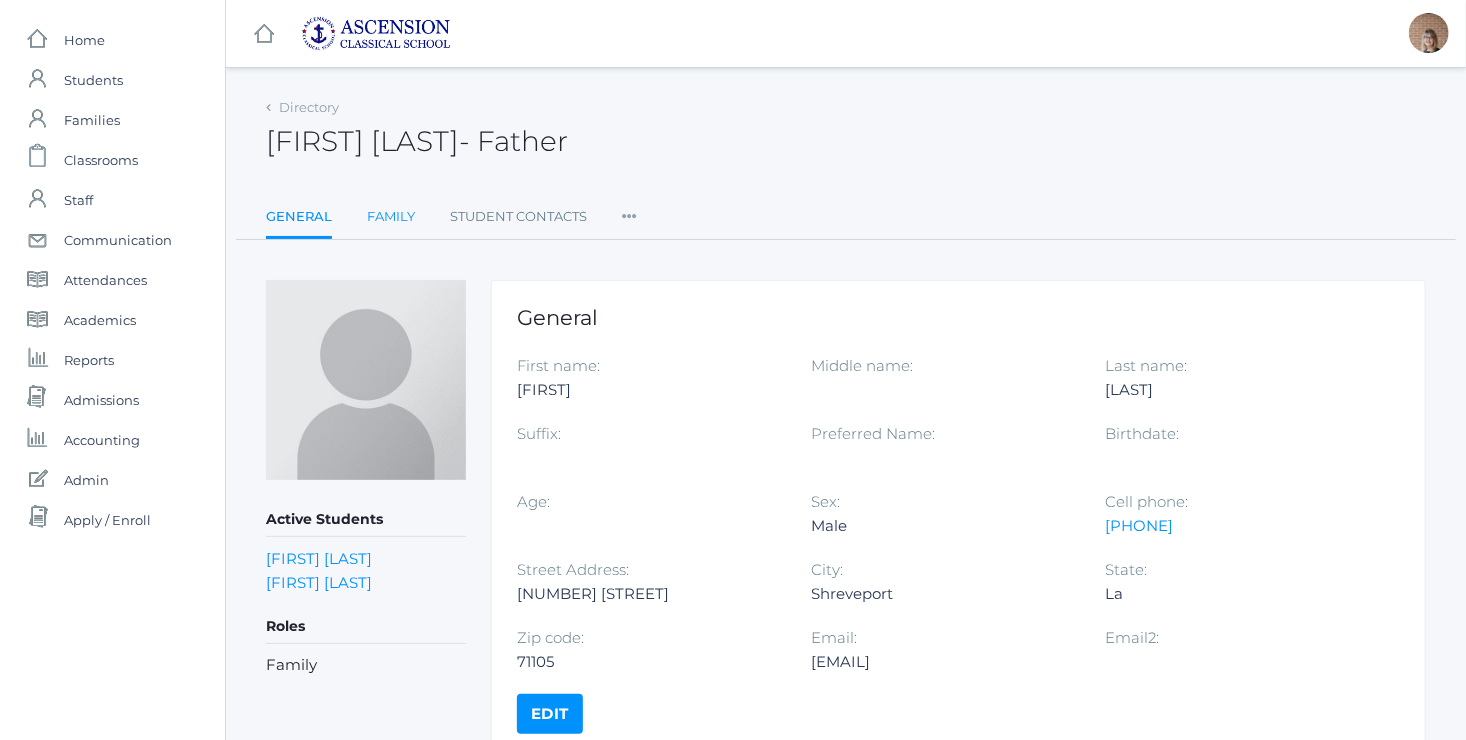 click on "Family" at bounding box center (391, 217) 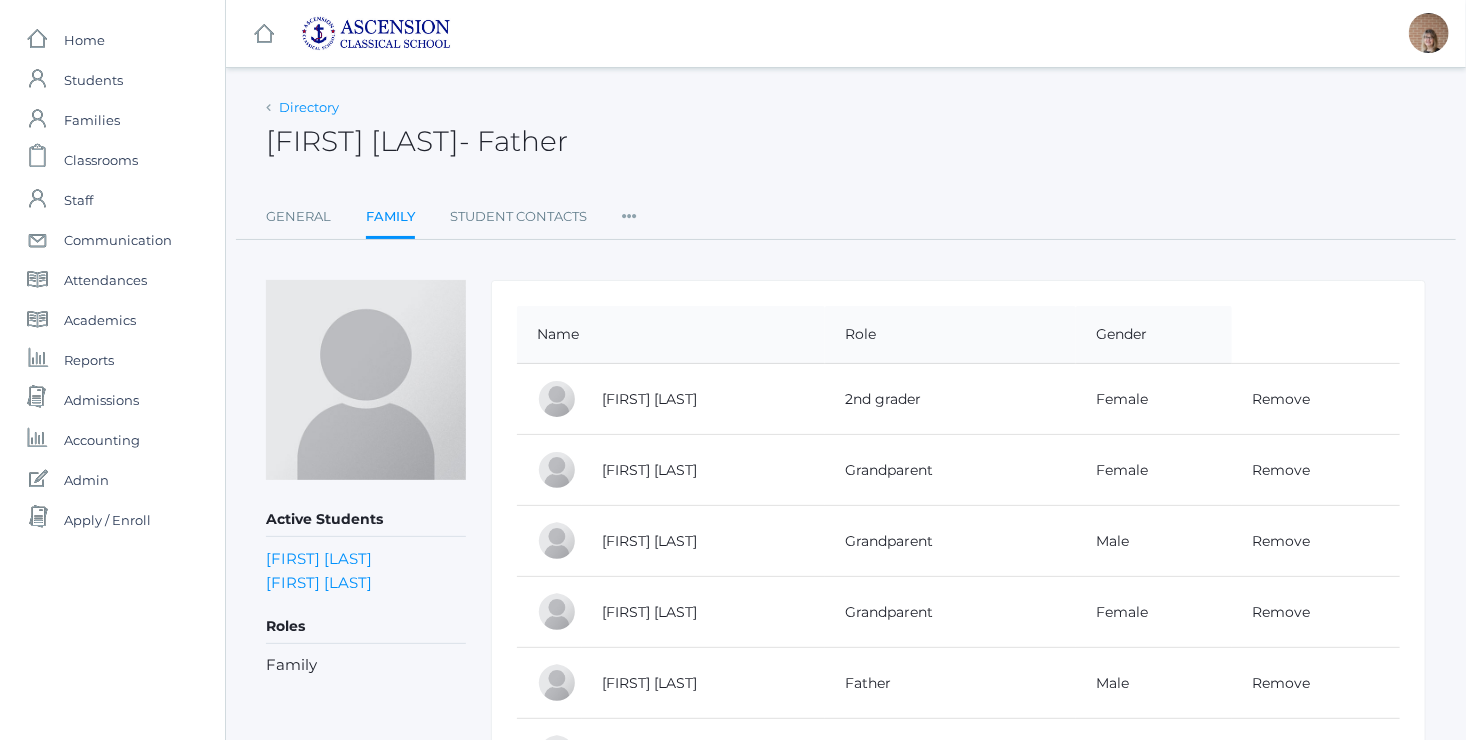 click on "Directory" at bounding box center (309, 107) 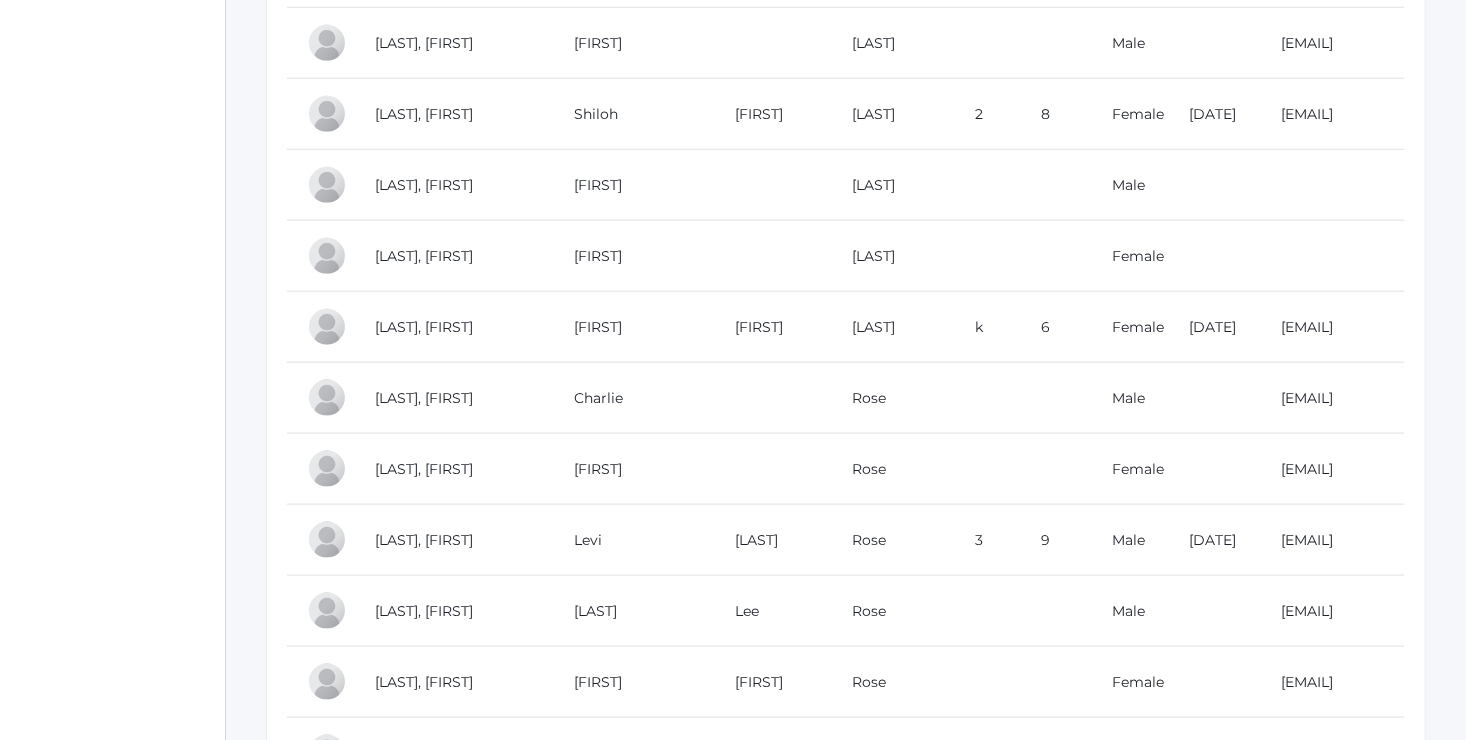scroll, scrollTop: 41211, scrollLeft: 0, axis: vertical 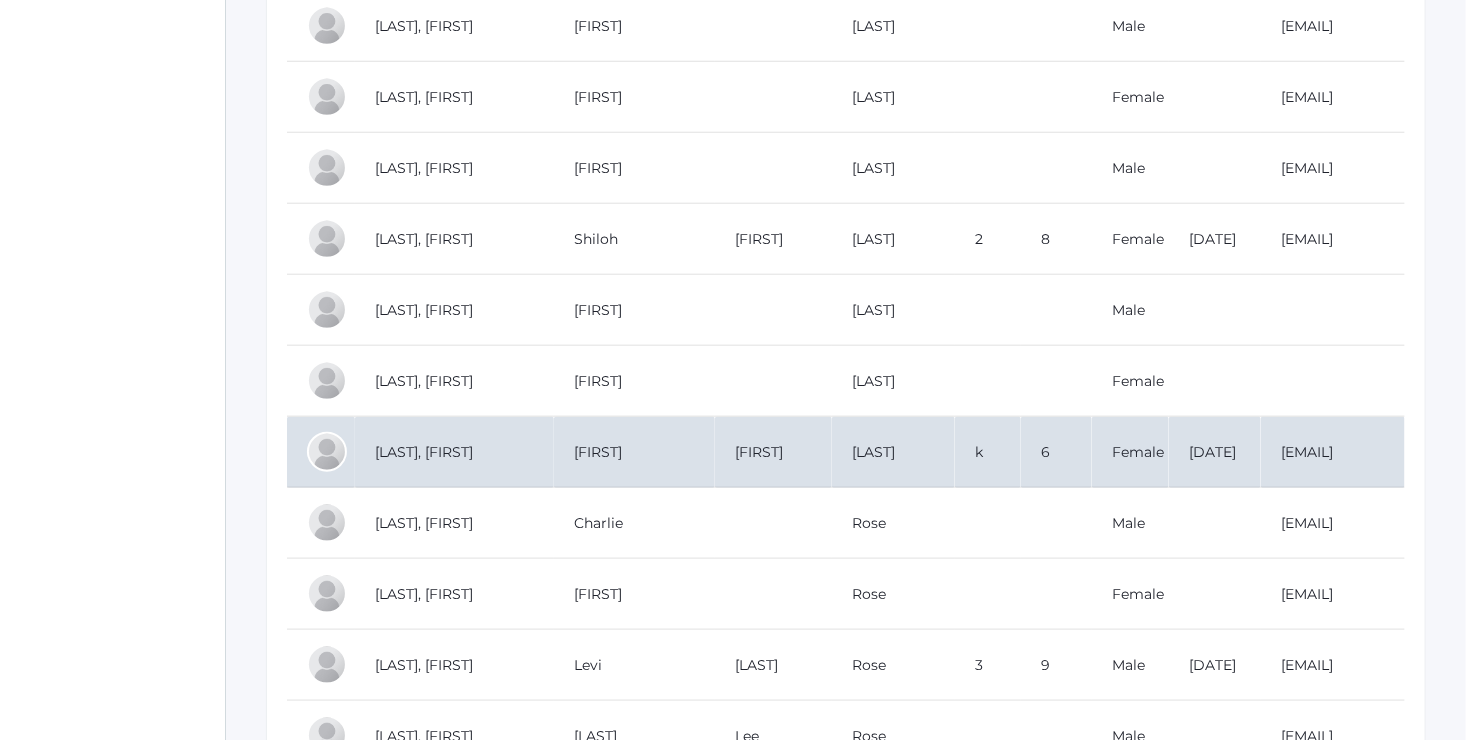 click on "[LAST], [FIRST]" at bounding box center (454, 452) 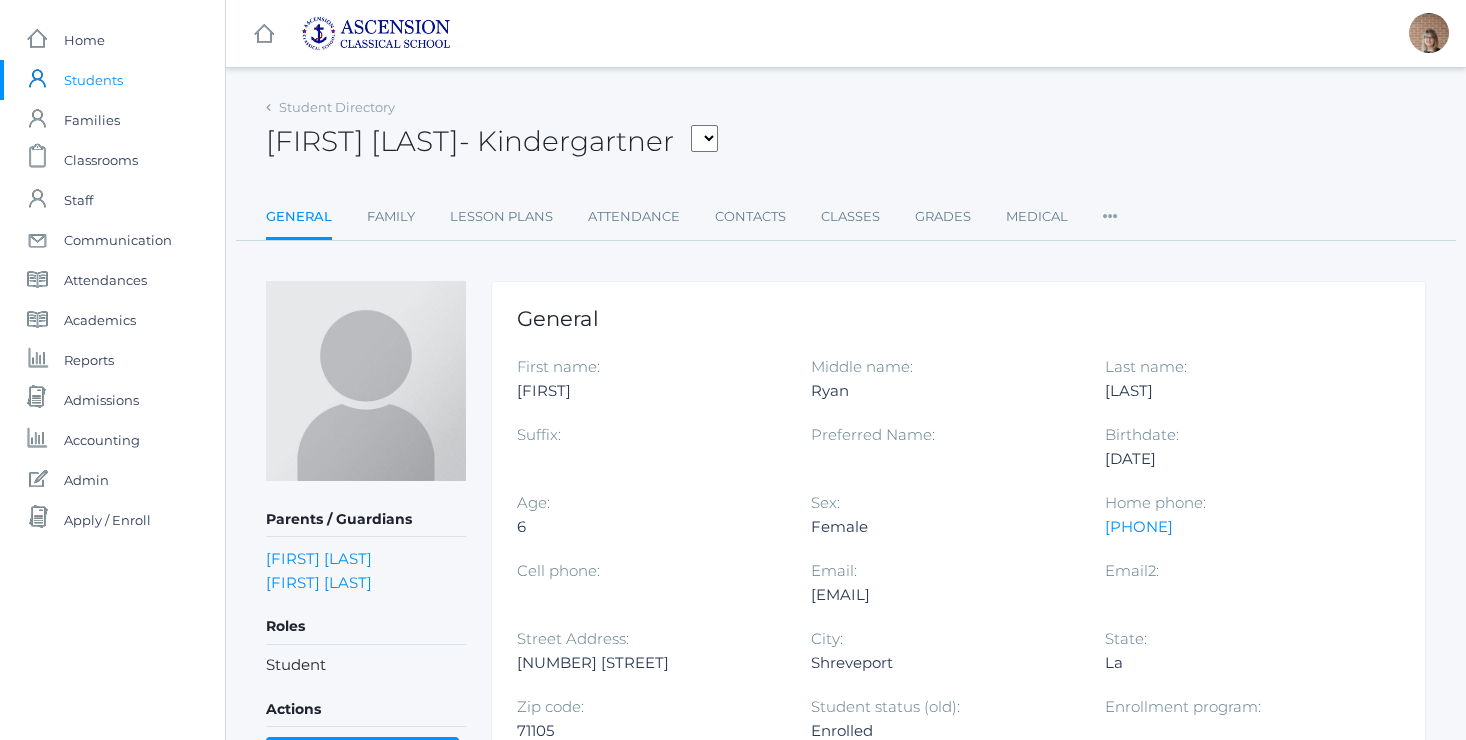 scroll, scrollTop: 0, scrollLeft: 0, axis: both 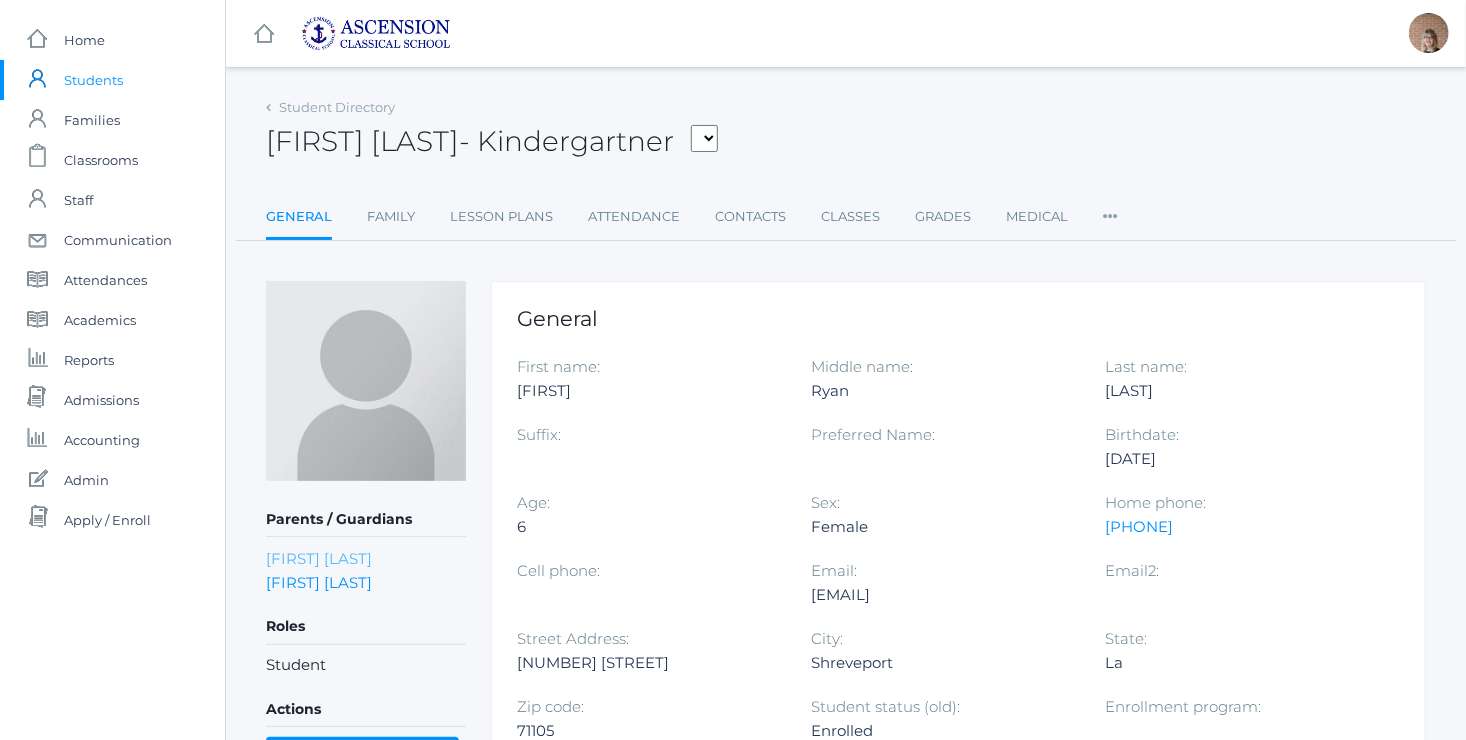 click on "[FIRST] [LAST]" at bounding box center (319, 558) 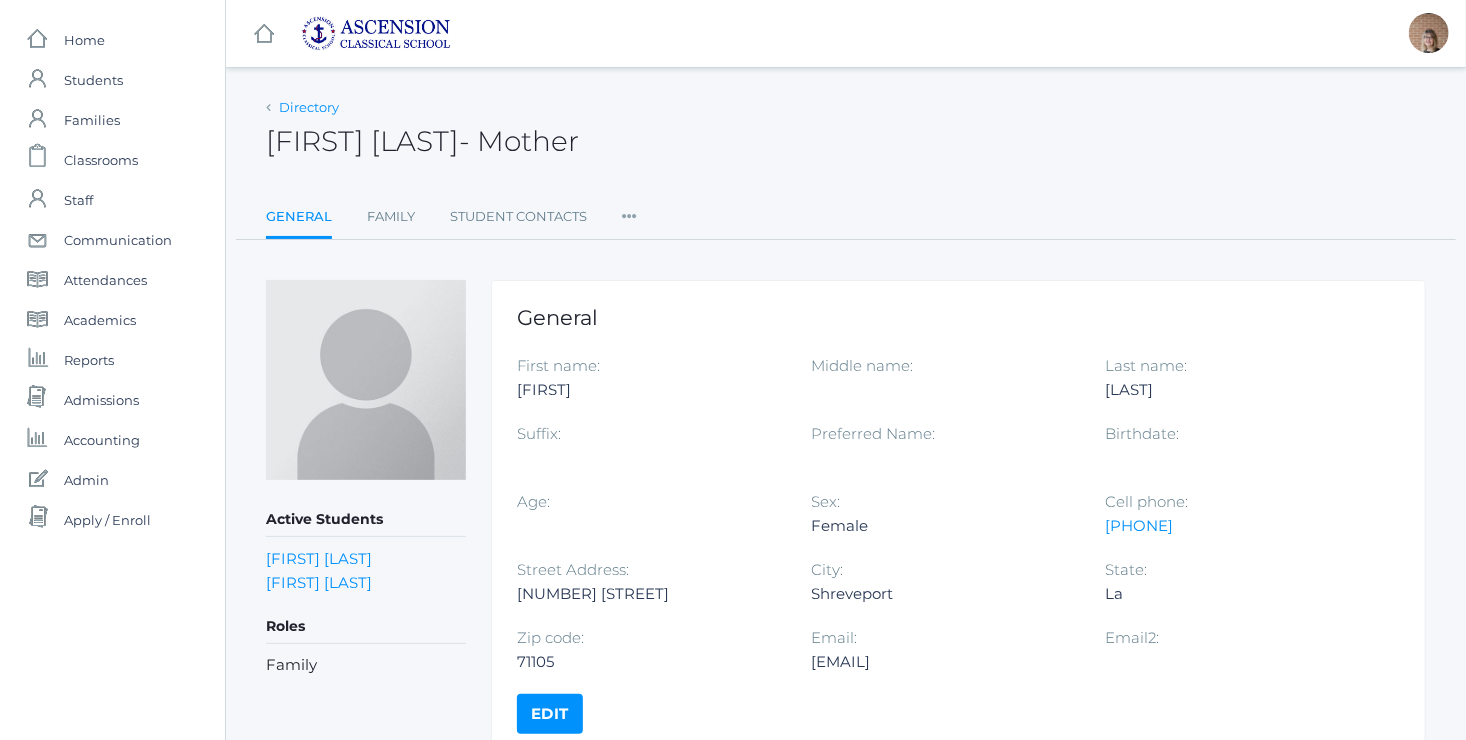 click on "Directory" at bounding box center (309, 107) 